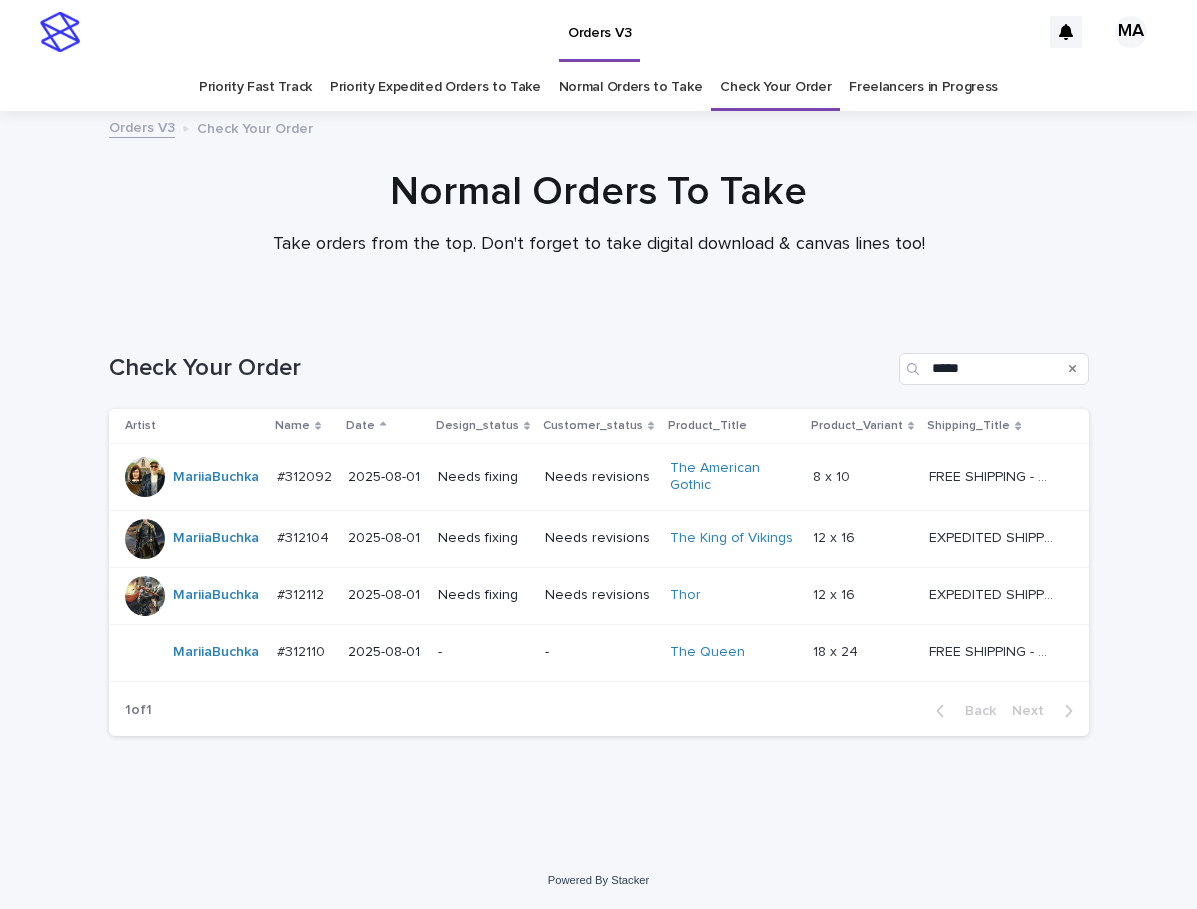 scroll, scrollTop: 0, scrollLeft: 0, axis: both 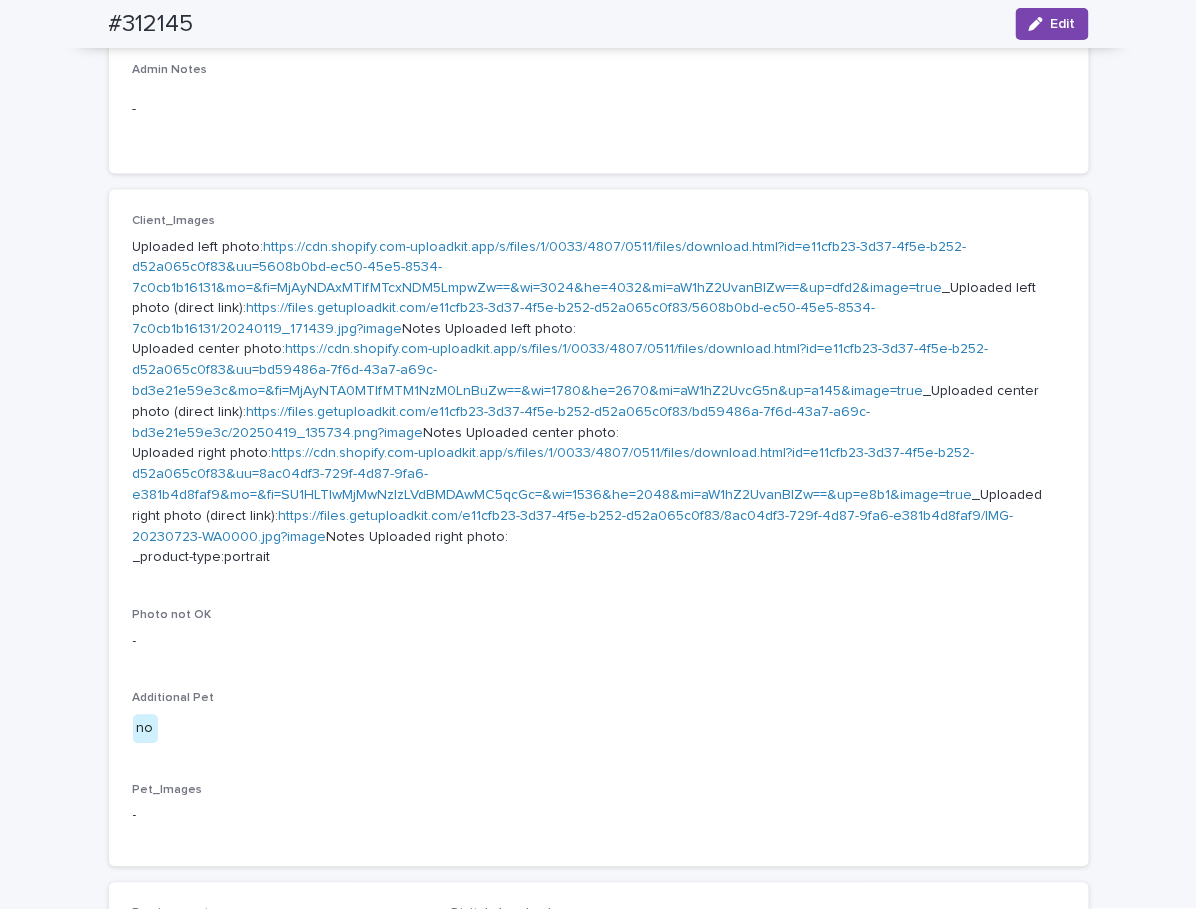 click on "https://cdn.shopify.com-uploadkit.app/s/files/1/0033/4807/0511/files/download.html?id=e11cfb23-3d37-4f5e-b252-d52a065c0f83&uu=5608b0bd-ec50-45e5-8534-7c0cb1b16131&mo=&fi=MjAyNDAxMTlfMTcxNDM5LmpwZw==&wi=3024&he=4032&mi=aW1hZ2UvanBlZw==&up=dfd2&image=true" at bounding box center (550, 268) 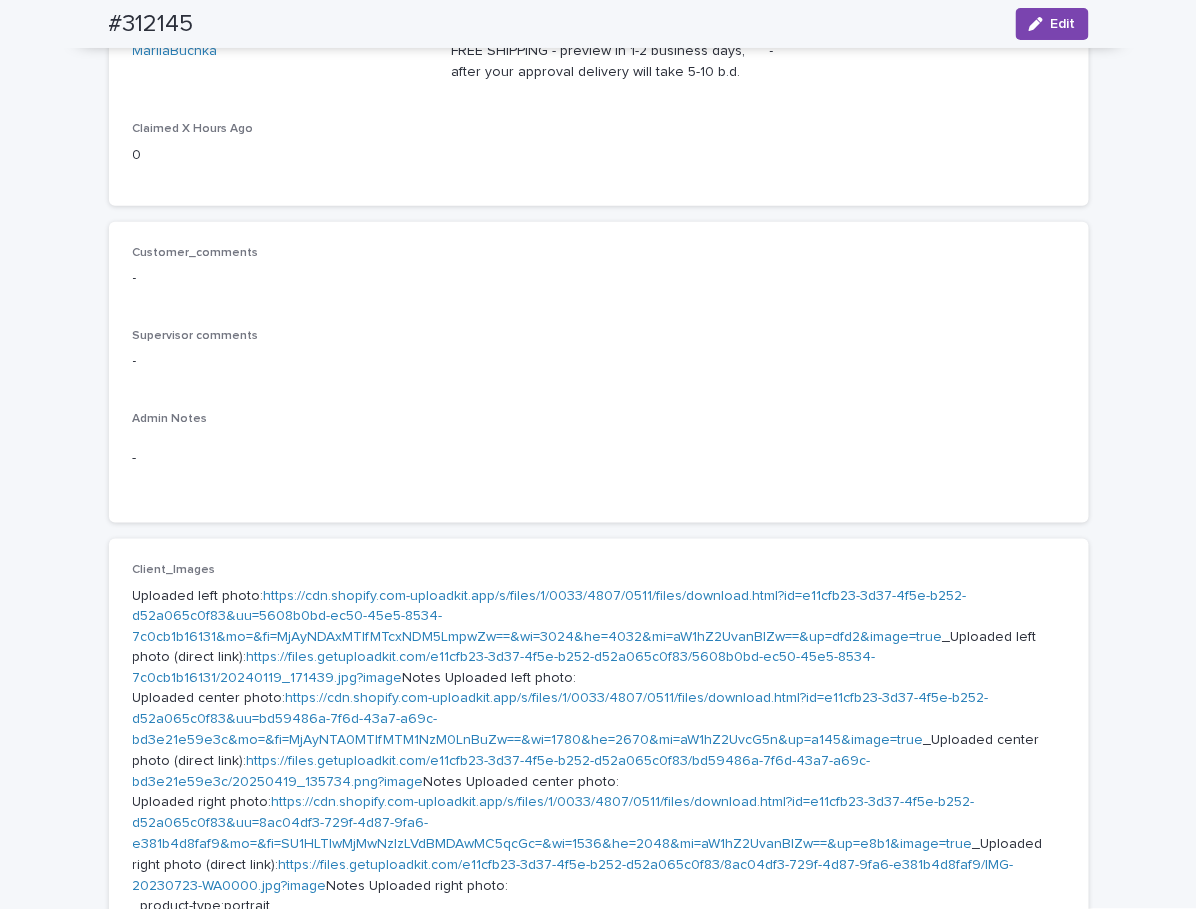 scroll, scrollTop: 0, scrollLeft: 0, axis: both 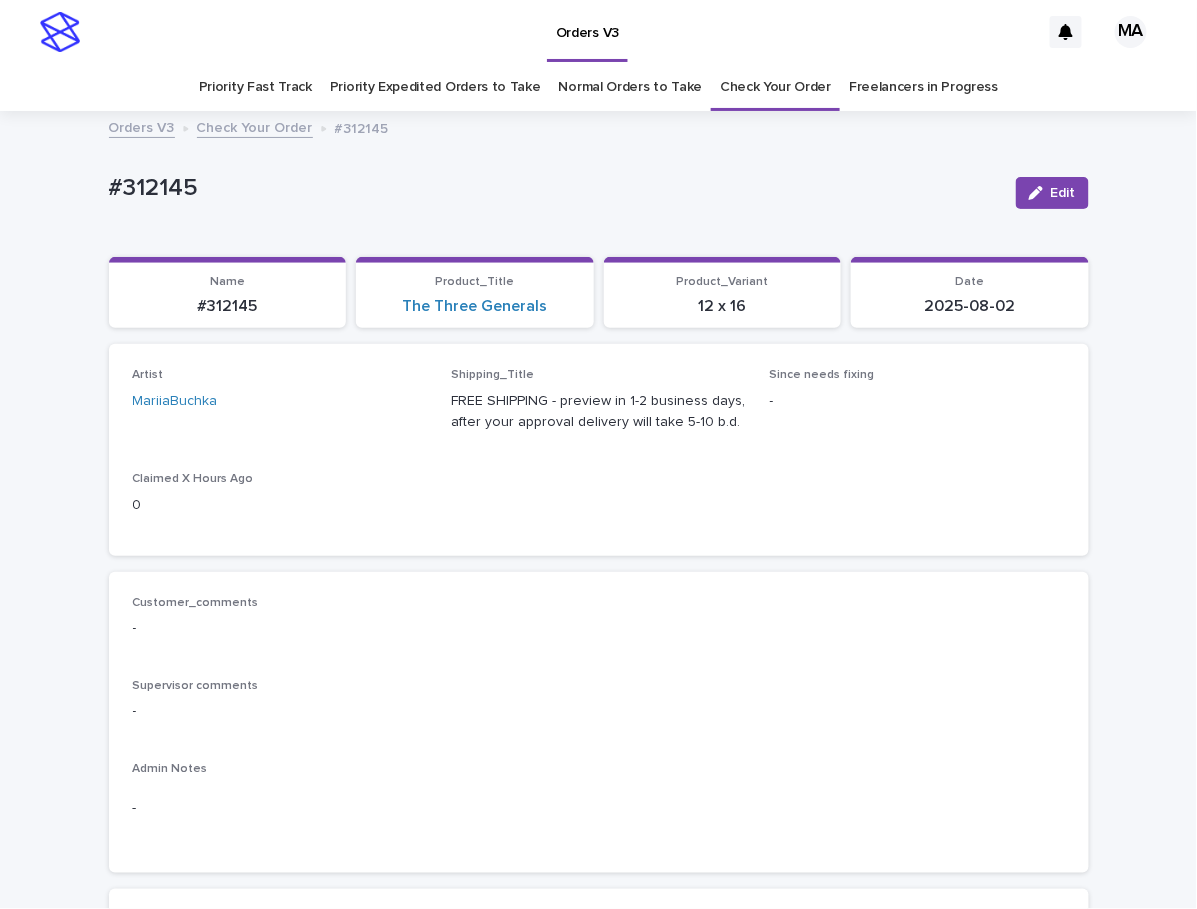 click on "#312145" at bounding box center (554, 188) 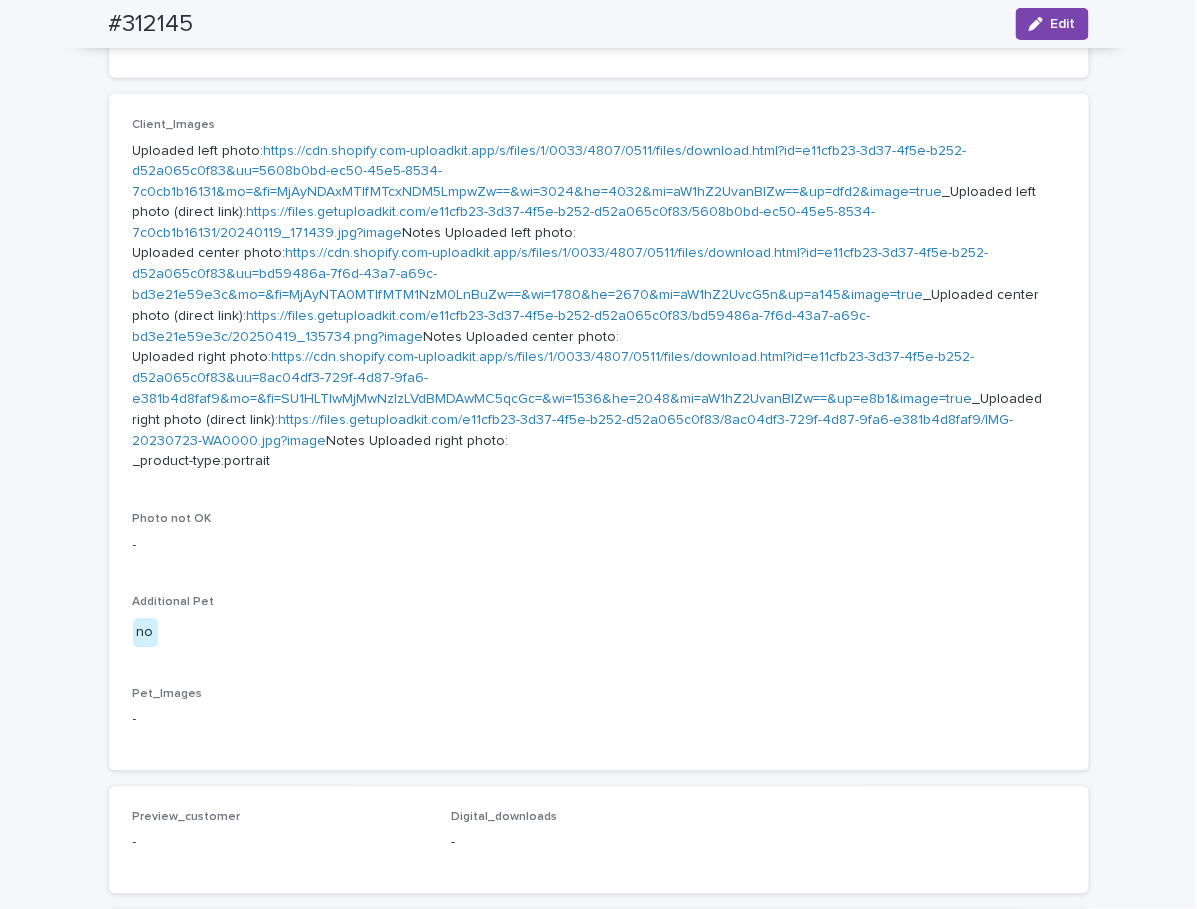 scroll, scrollTop: 0, scrollLeft: 0, axis: both 